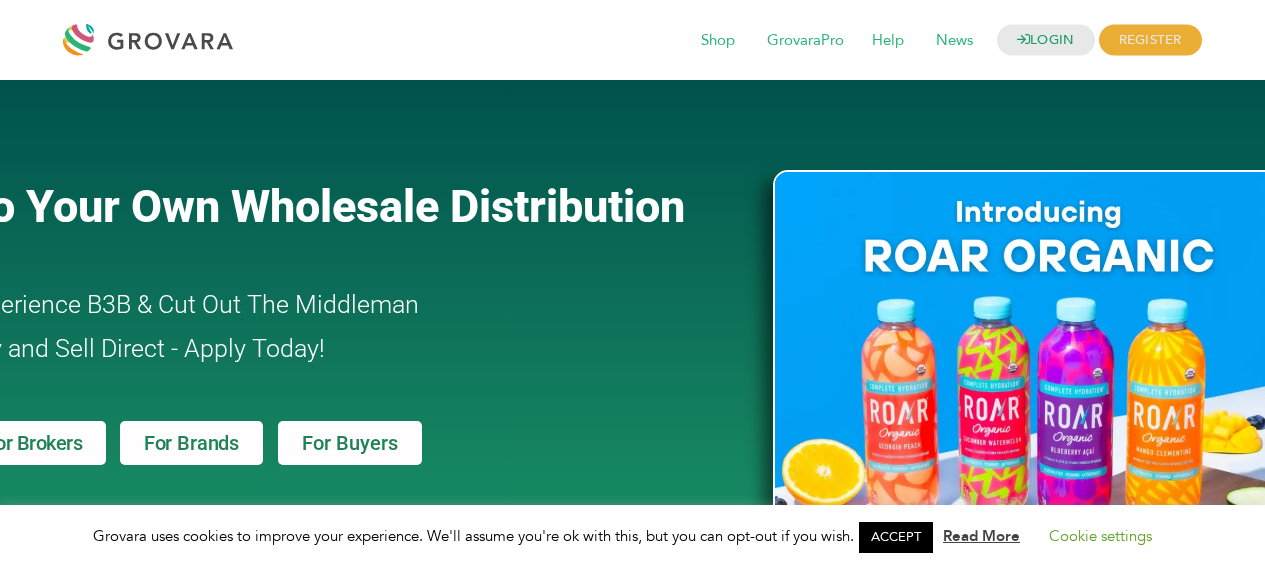 scroll, scrollTop: 667, scrollLeft: 0, axis: vertical 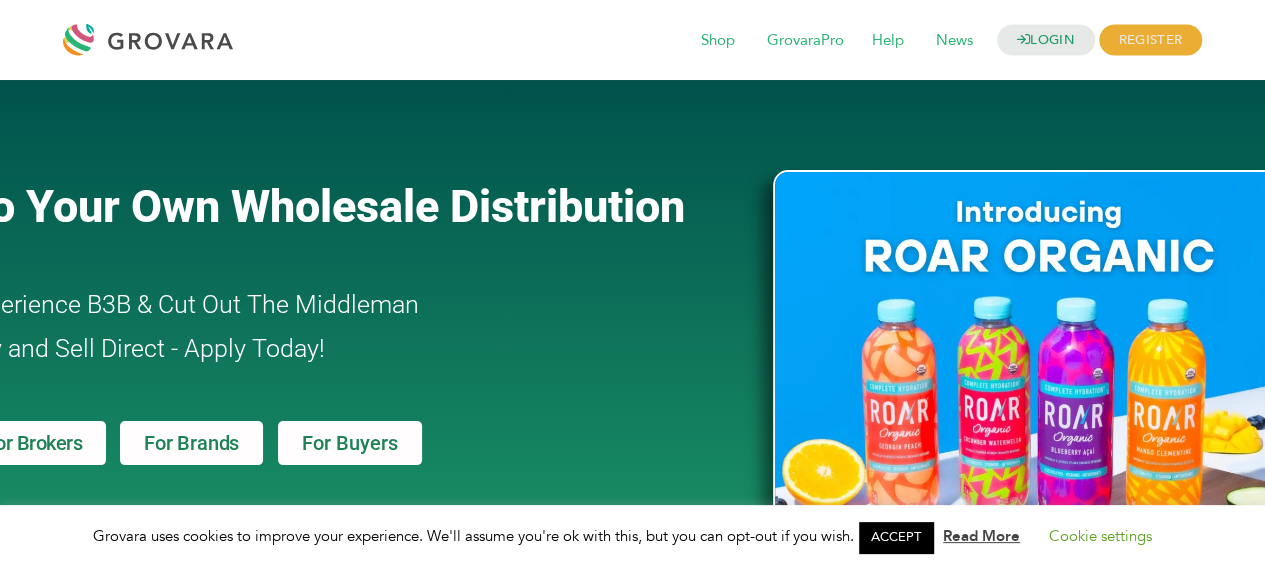 click on "For Brands" at bounding box center [191, 443] 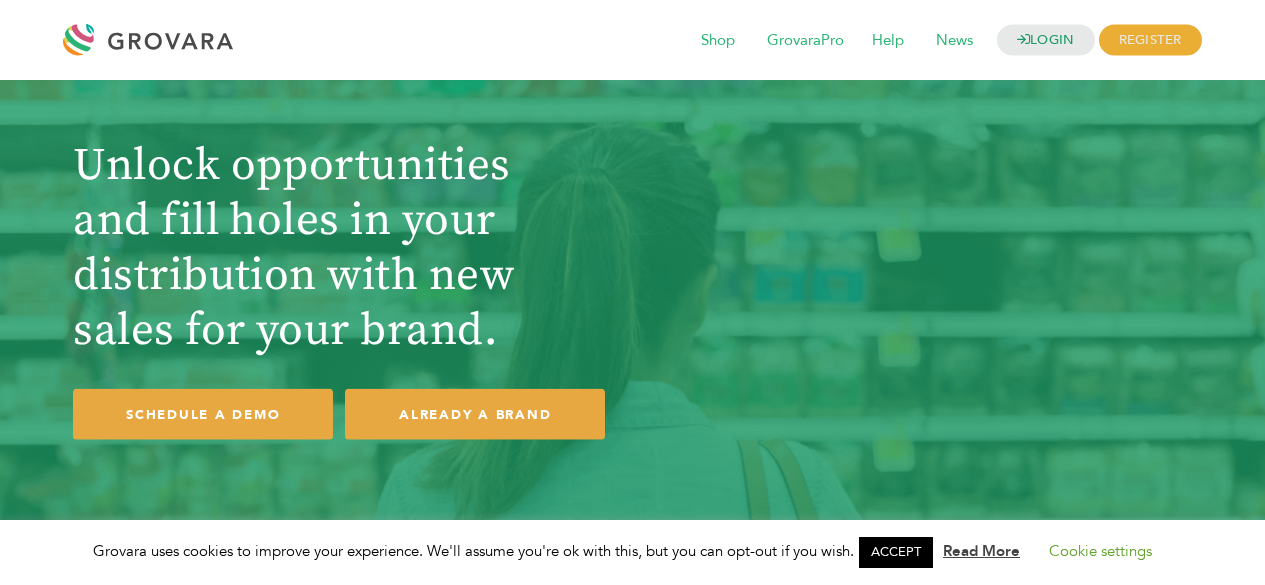 scroll, scrollTop: 0, scrollLeft: 0, axis: both 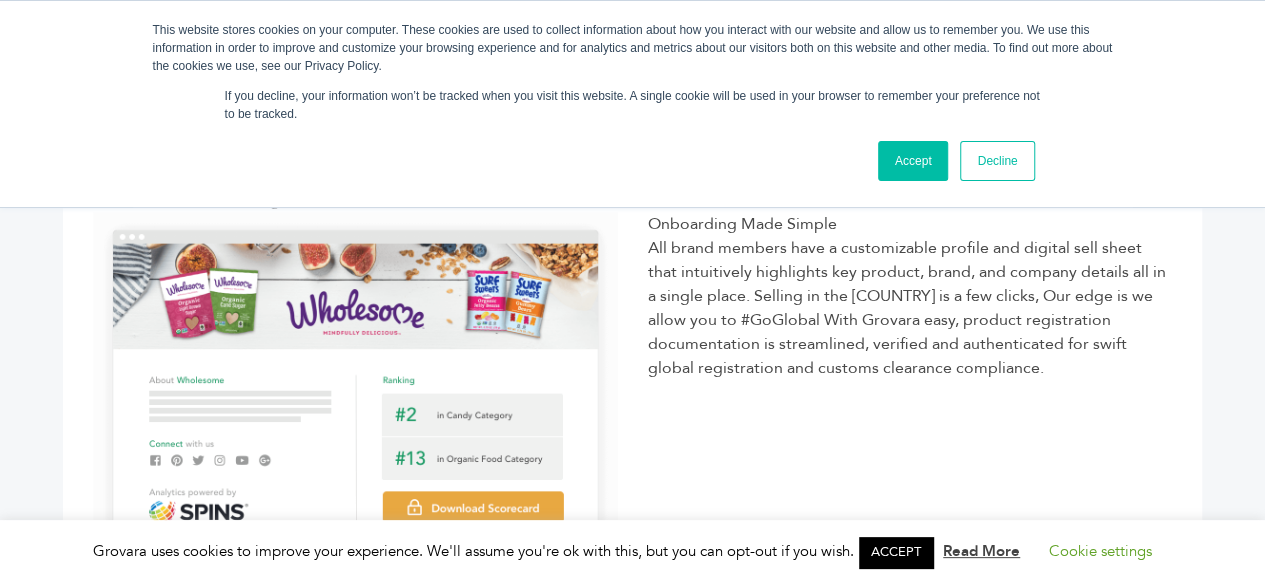 click on "Decline" at bounding box center (997, 161) 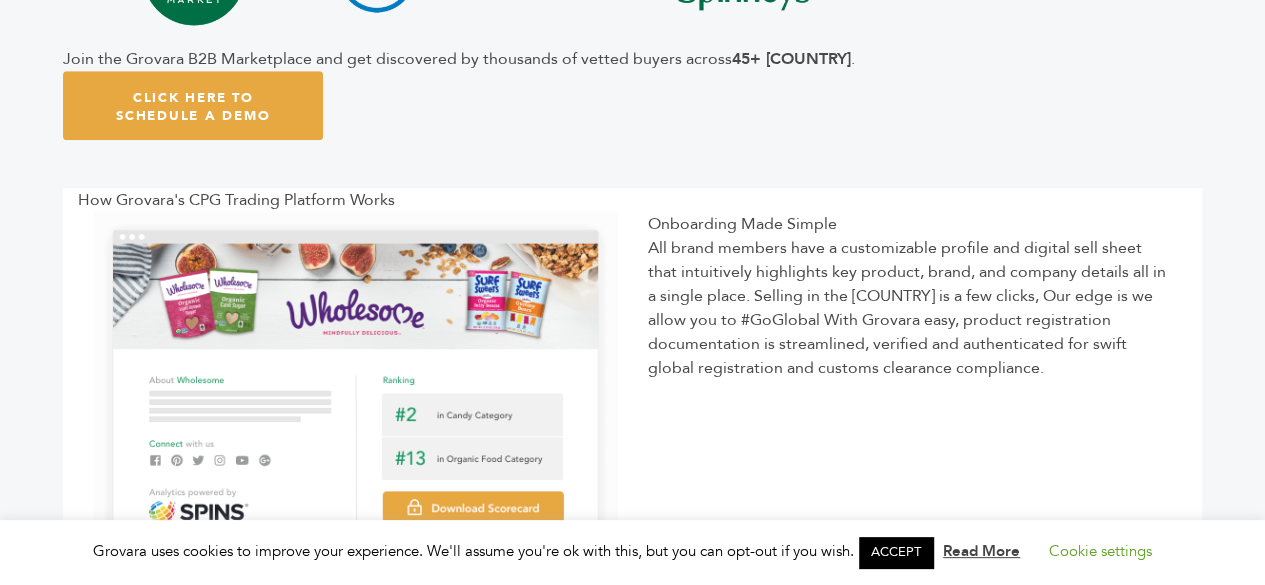 click on "Trusted by hundreds of retailers worldwide
Join the Grovara B2B Marketplace and get discovered by thousands of vetted buyers across  45+ [COUNTRY] .
Click Here To Schedule A Demo" at bounding box center (632, 15) 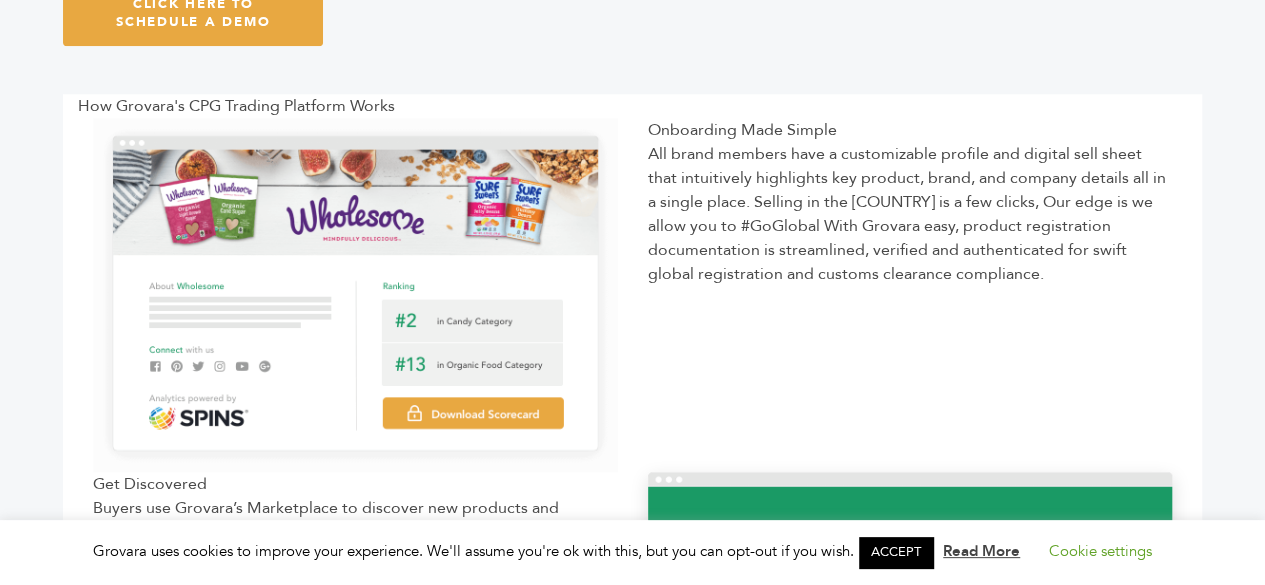 scroll, scrollTop: 638, scrollLeft: 0, axis: vertical 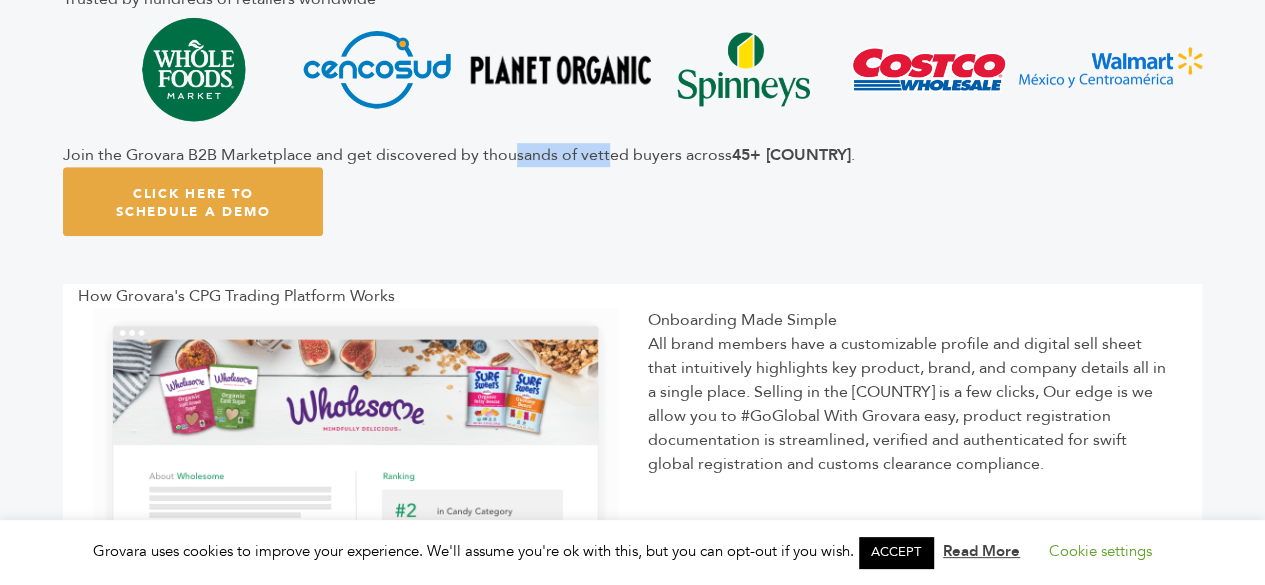 drag, startPoint x: 509, startPoint y: 153, endPoint x: 606, endPoint y: 183, distance: 101.53325 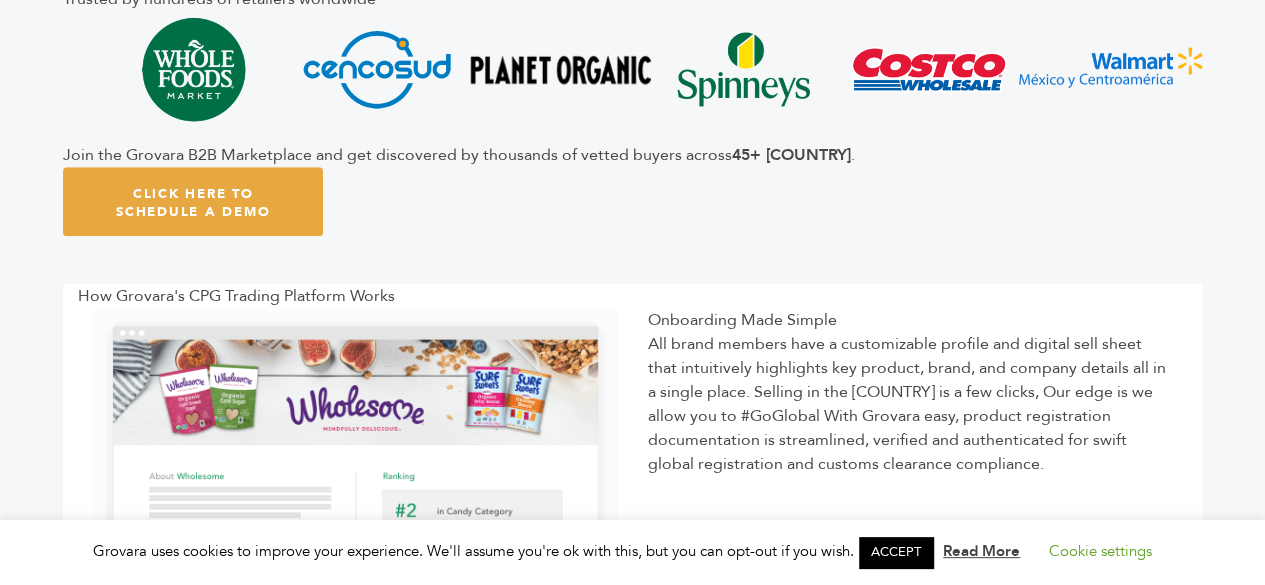 click on "Trusted by hundreds of retailers worldwide
Join the Grovara B2B Marketplace and get discovered by thousands of vetted buyers across  45+ [COUNTRY] .
Click Here To Schedule A Demo" at bounding box center [632, 111] 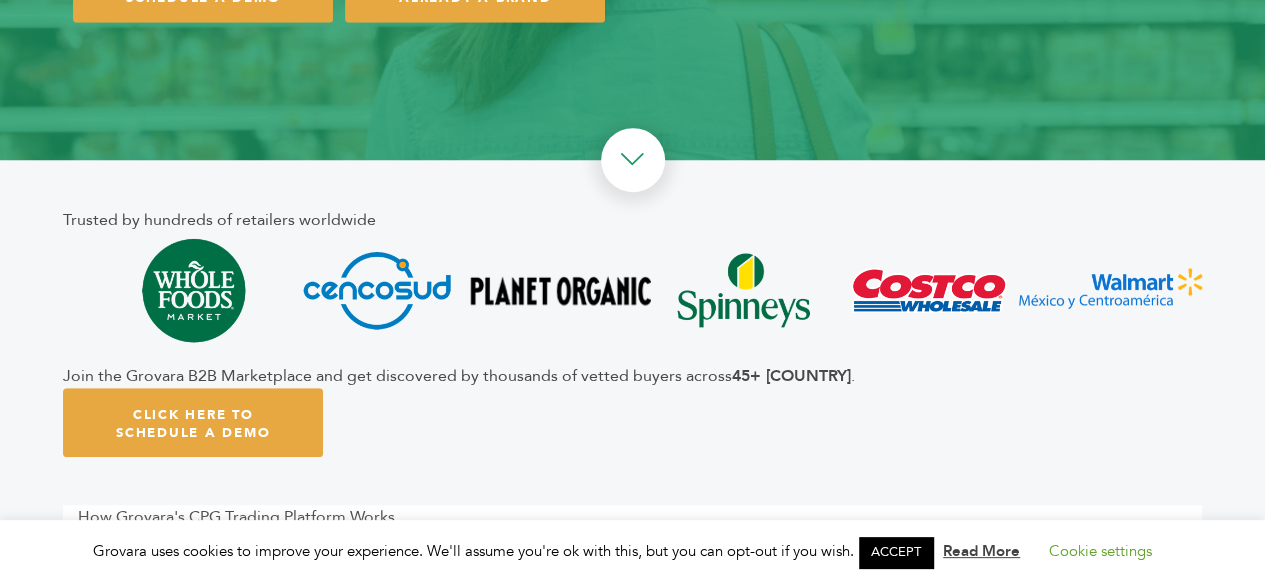 scroll, scrollTop: 418, scrollLeft: 0, axis: vertical 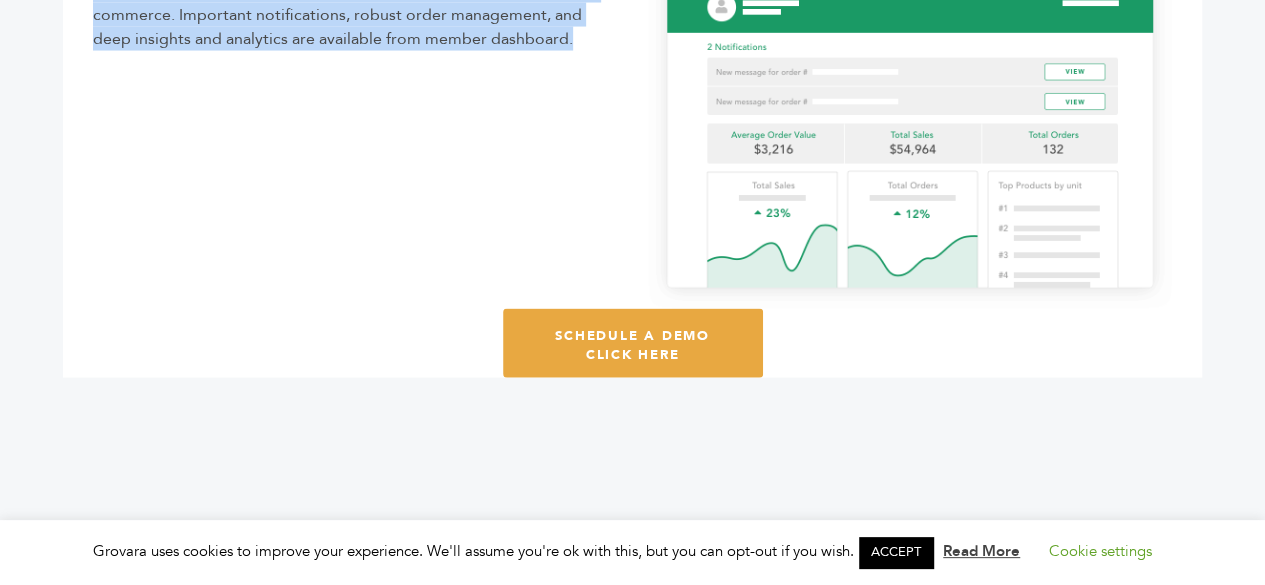 drag, startPoint x: 636, startPoint y: 315, endPoint x: 867, endPoint y: 283, distance: 233.20592 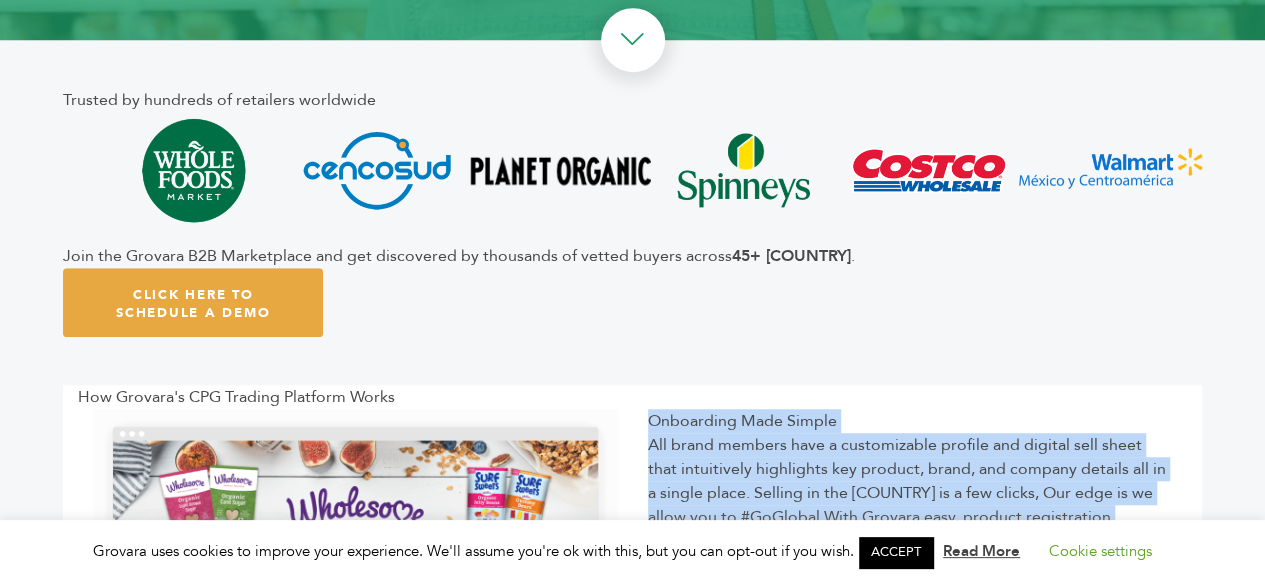 scroll, scrollTop: 540, scrollLeft: 0, axis: vertical 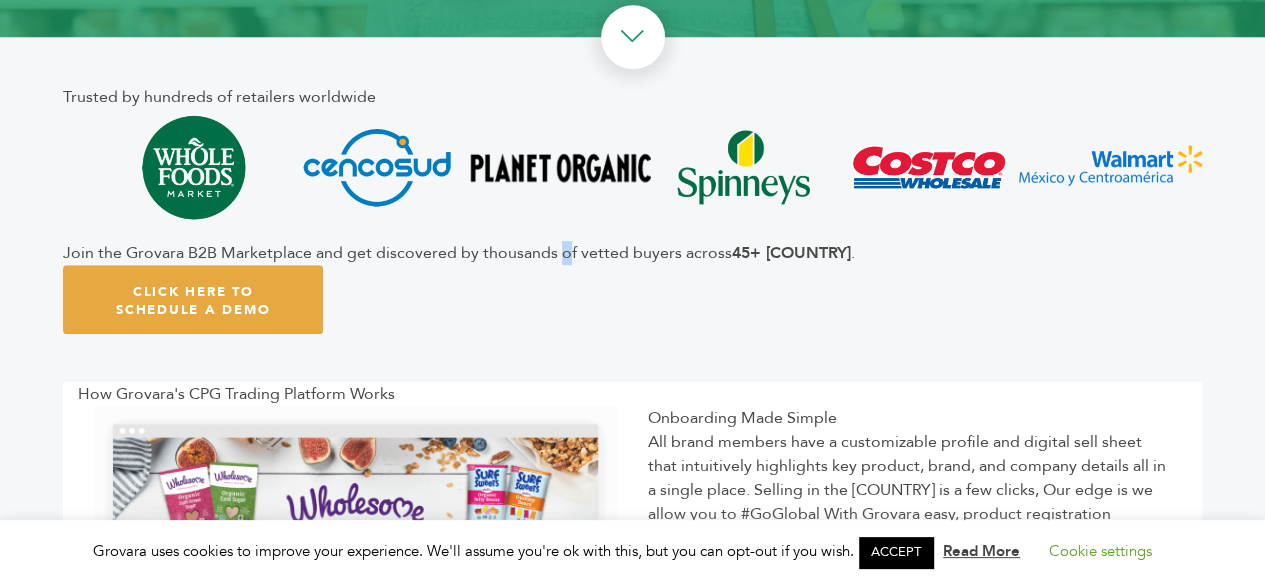 click on "Join the Grovara B2B Marketplace and get discovered by thousands of vetted buyers across  45+ countries ." at bounding box center [632, 253] 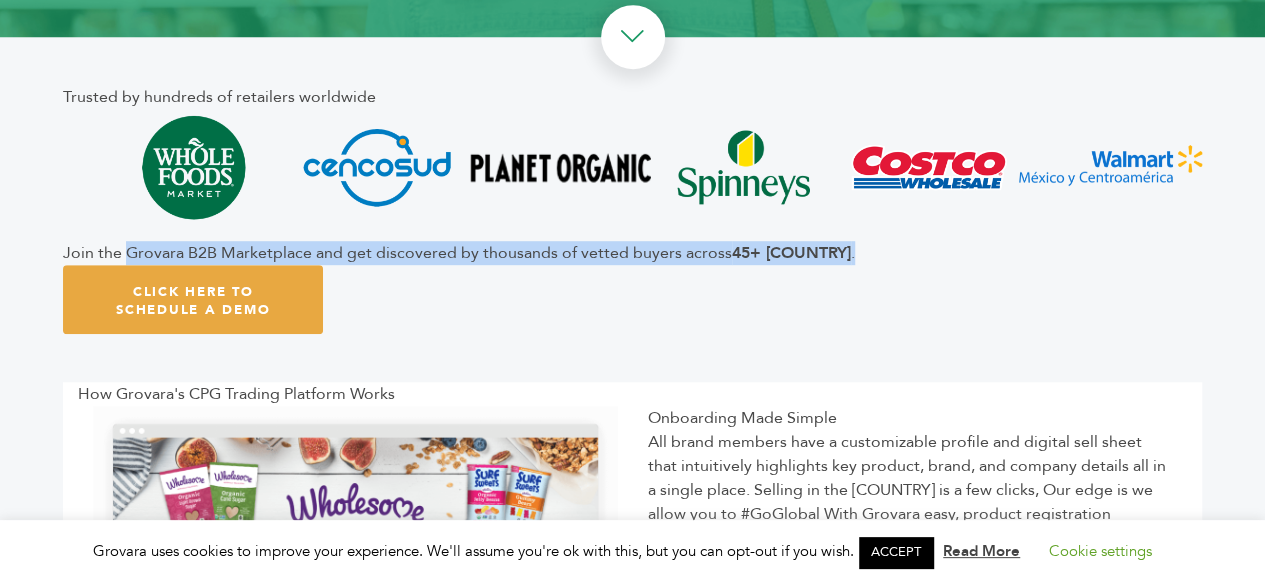 drag, startPoint x: 124, startPoint y: 250, endPoint x: 939, endPoint y: 252, distance: 815.00244 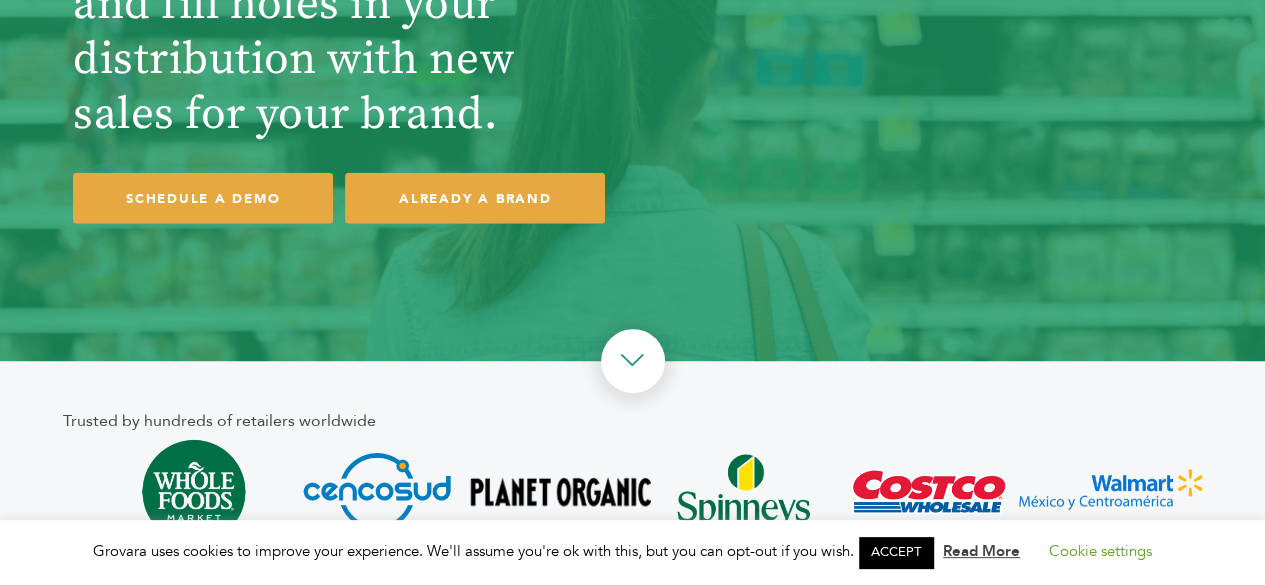scroll, scrollTop: 0, scrollLeft: 0, axis: both 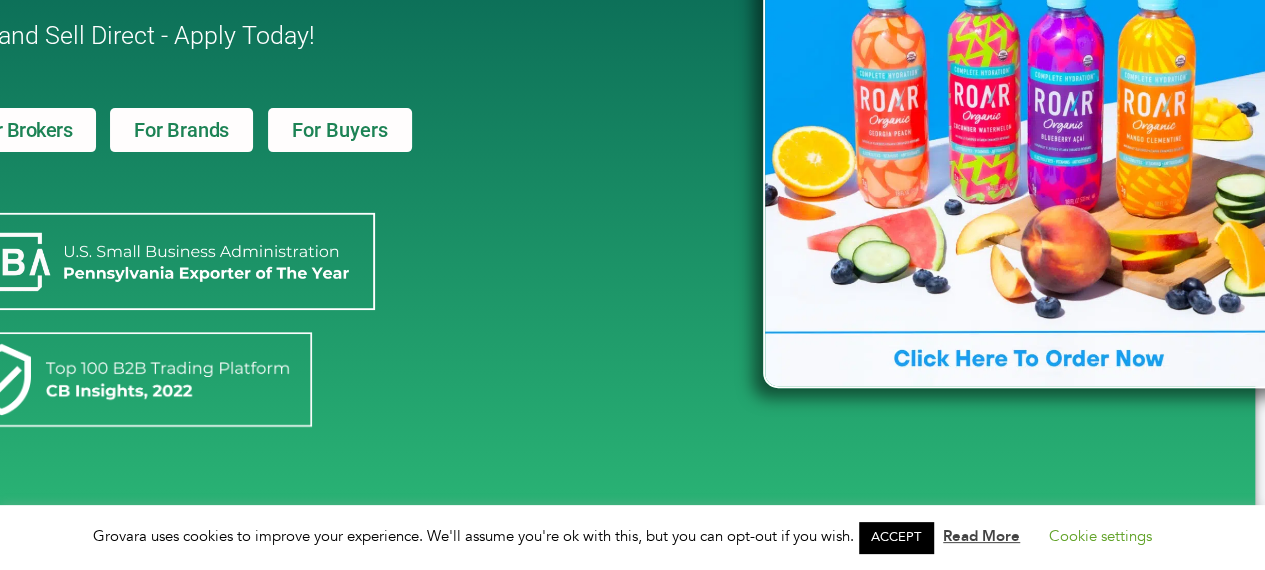 click on "For Buyers" at bounding box center (340, 130) 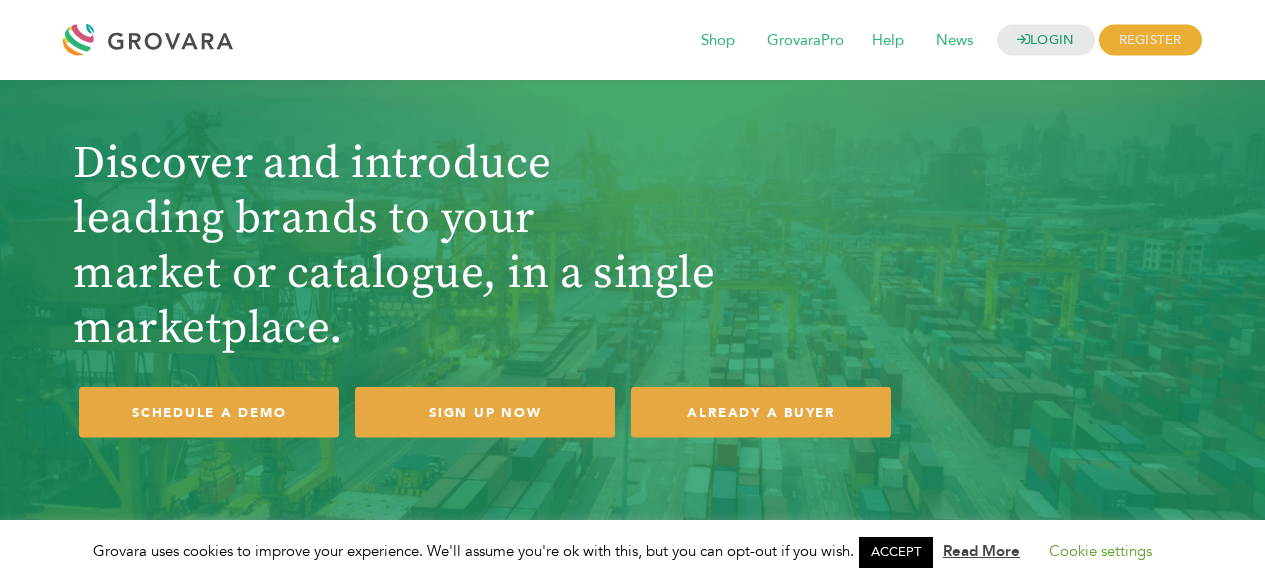 scroll, scrollTop: 308, scrollLeft: 0, axis: vertical 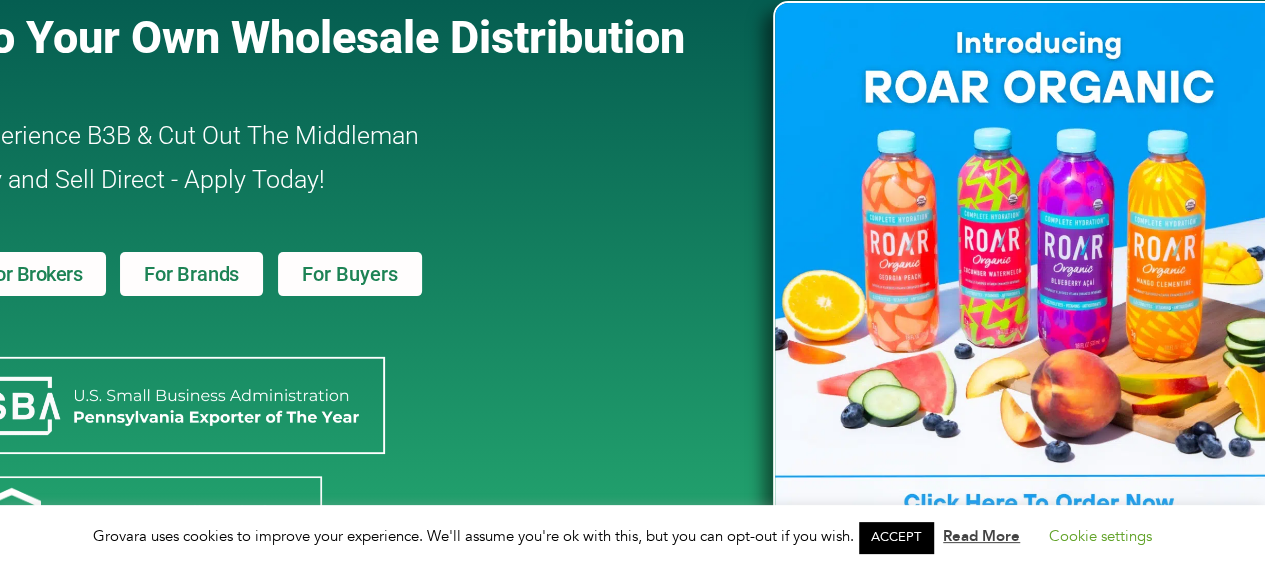 click on "For Brokers" at bounding box center (34, 274) 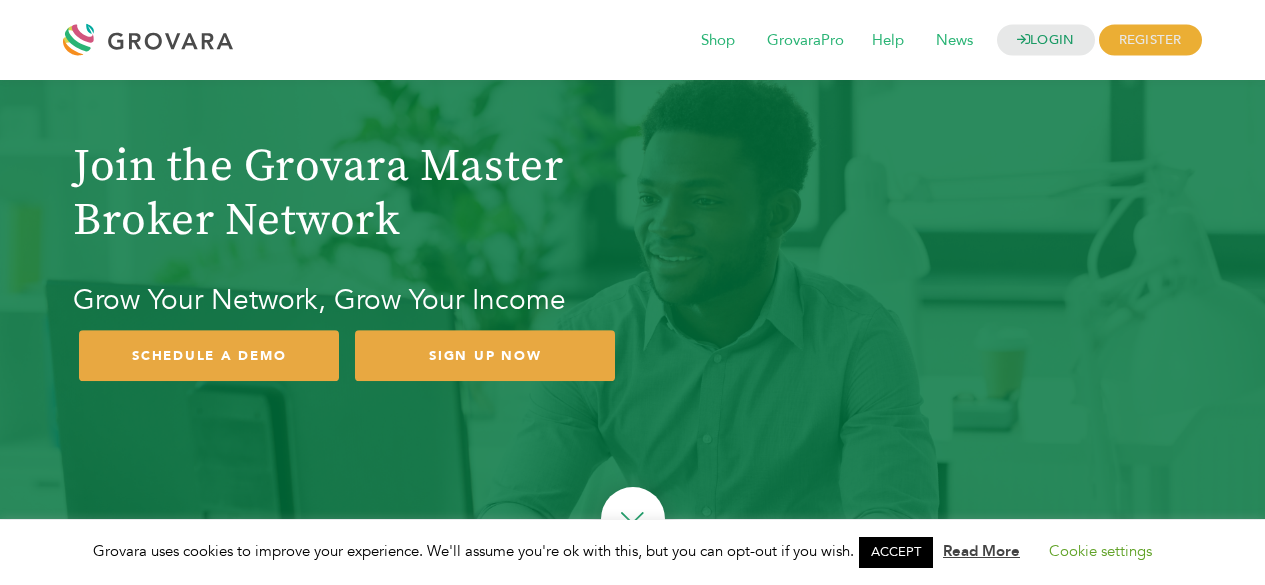 scroll, scrollTop: 0, scrollLeft: 0, axis: both 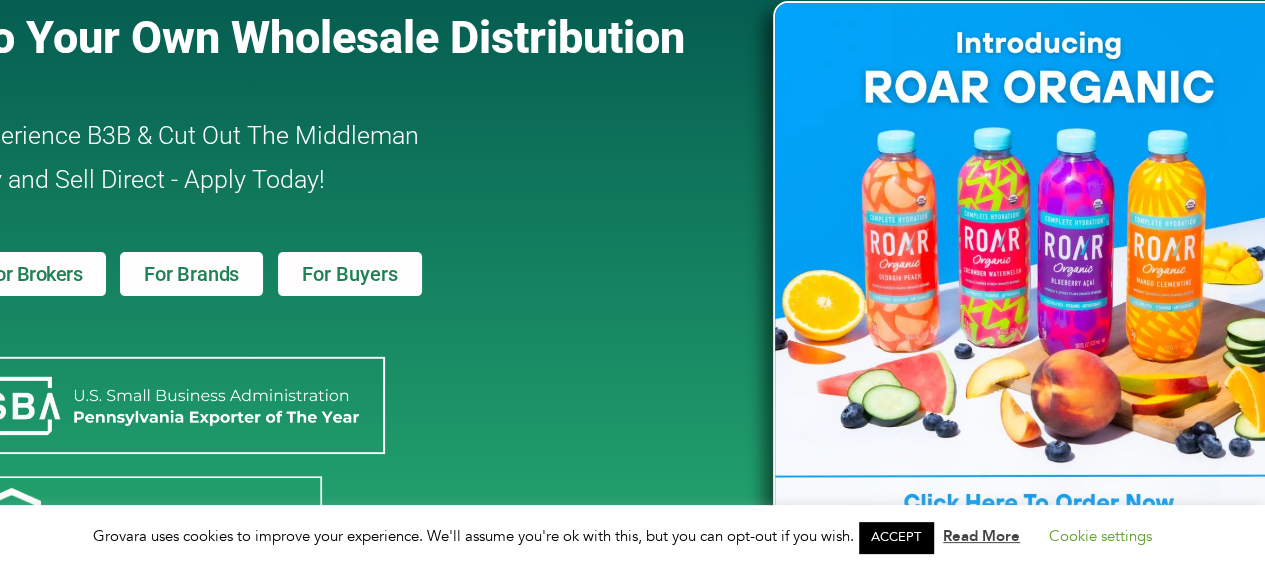 click on "For Brokers" at bounding box center [34, 274] 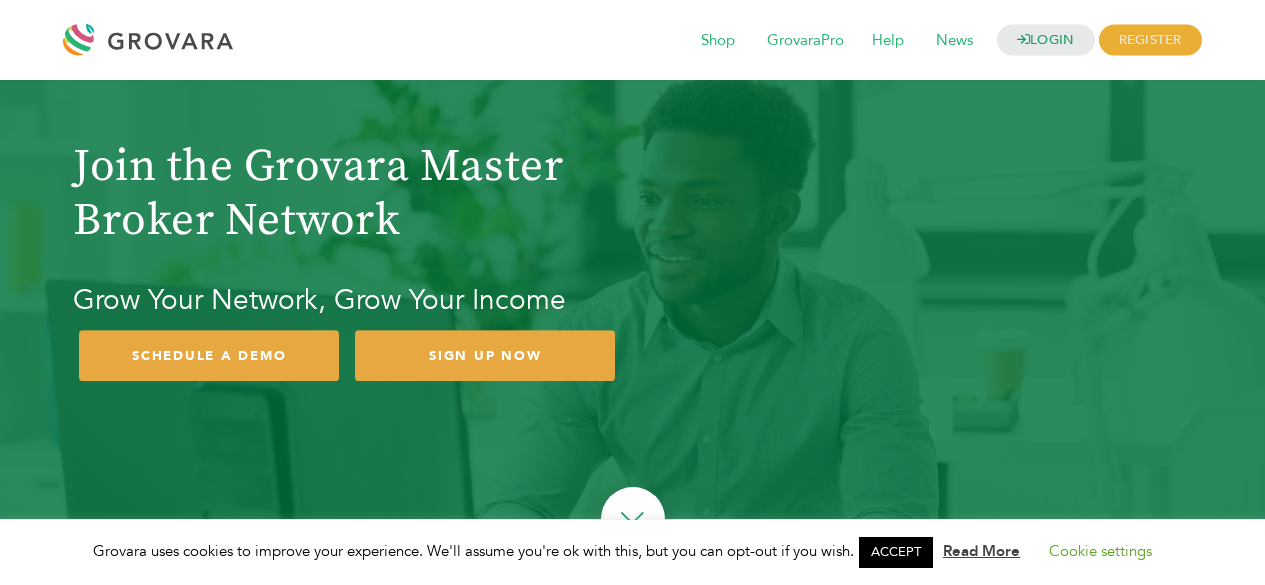 scroll, scrollTop: 216, scrollLeft: 0, axis: vertical 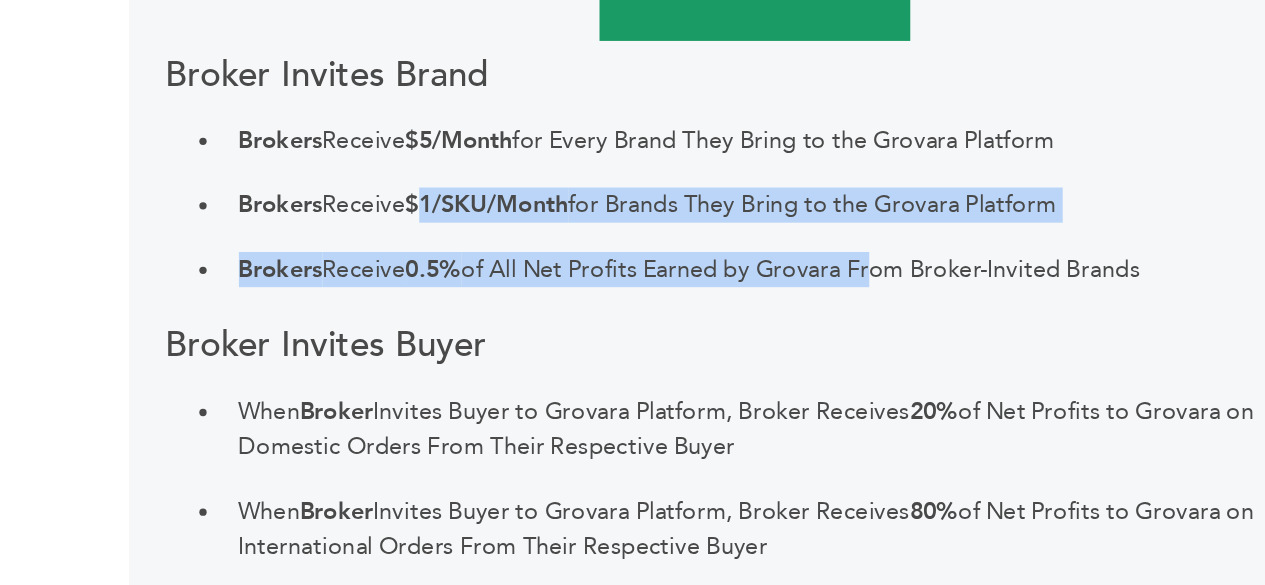 drag, startPoint x: 413, startPoint y: 224, endPoint x: 714, endPoint y: 255, distance: 302.59213 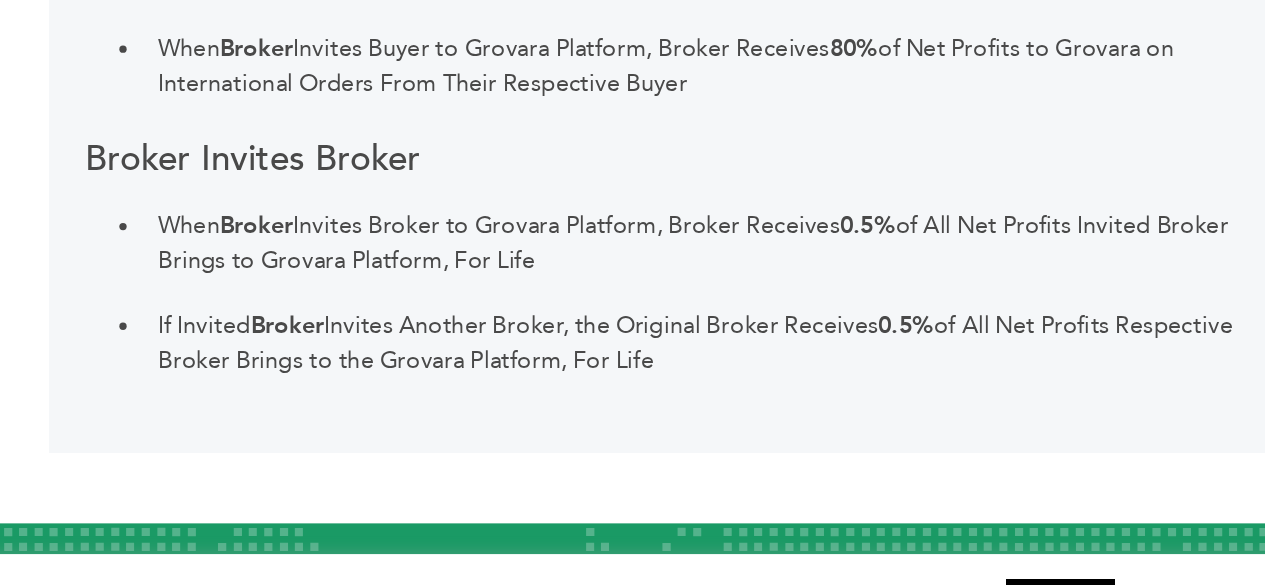 scroll, scrollTop: 2653, scrollLeft: 0, axis: vertical 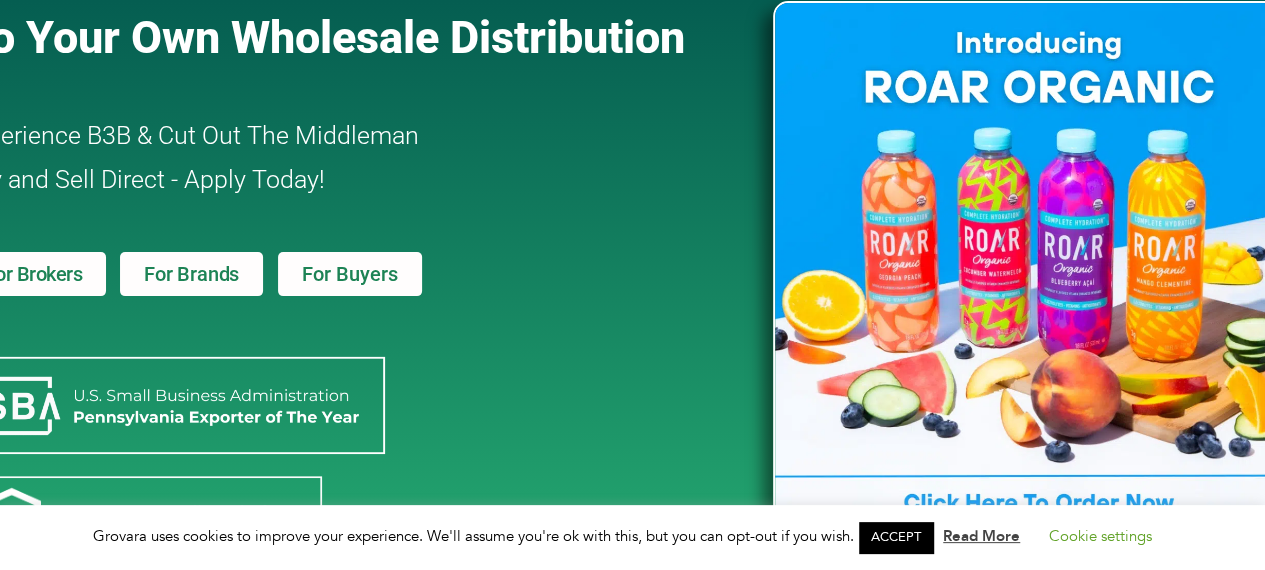 click on "For Brands" at bounding box center [191, 274] 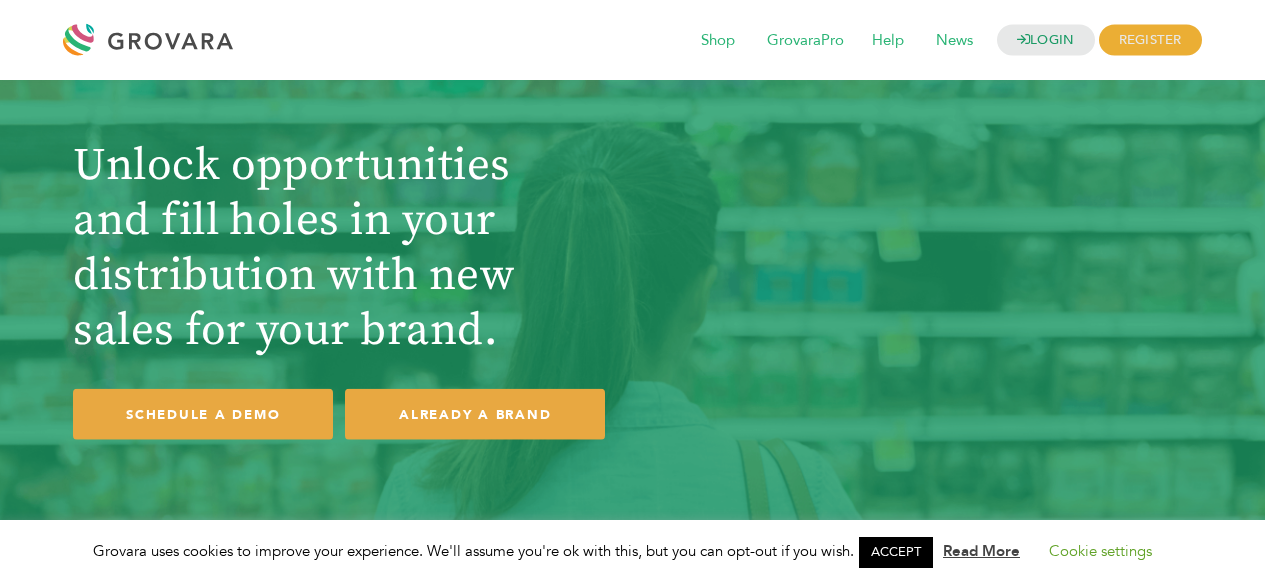 scroll, scrollTop: 0, scrollLeft: 0, axis: both 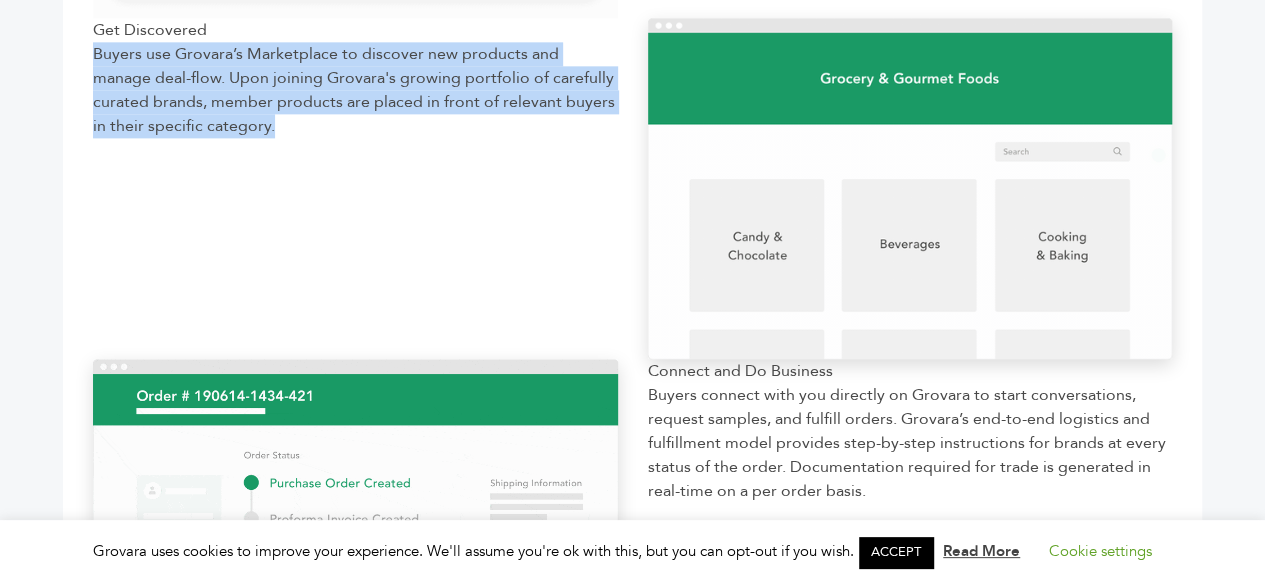 drag, startPoint x: 91, startPoint y: 57, endPoint x: 416, endPoint y: 236, distance: 371.0337 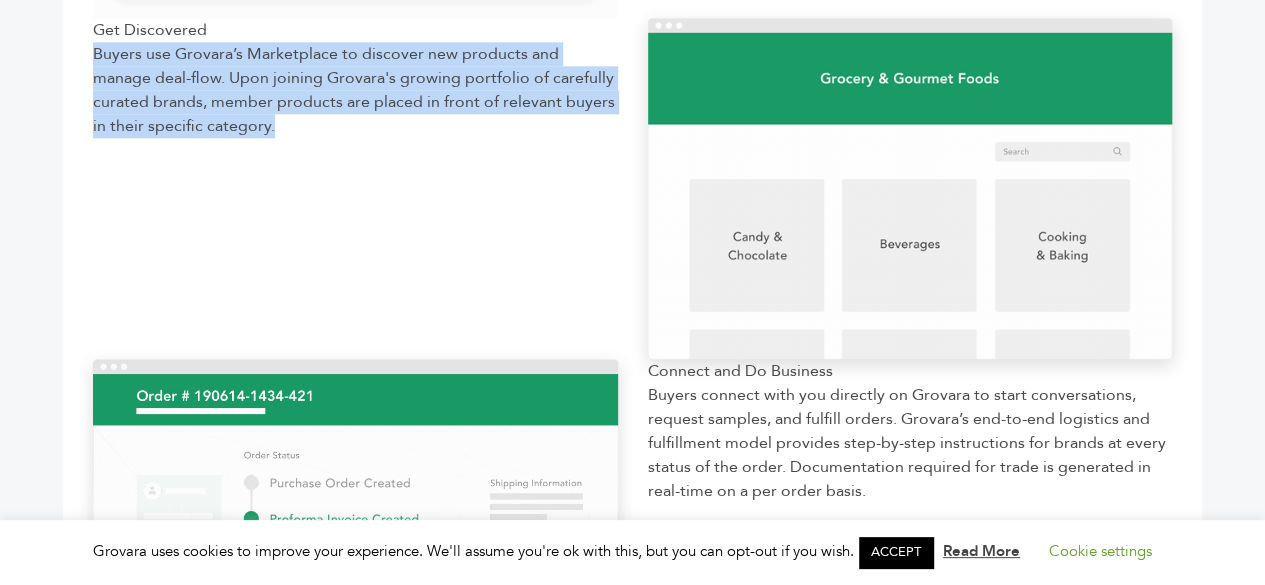 click on "Get Discovered
Buyers use Grovara’s Marketplace to discover new products and manage deal-flow. Upon joining Grovara's growing portfolio of carefully curated brands, member products are placed in front of relevant buyers in their specific category." at bounding box center (355, 188) 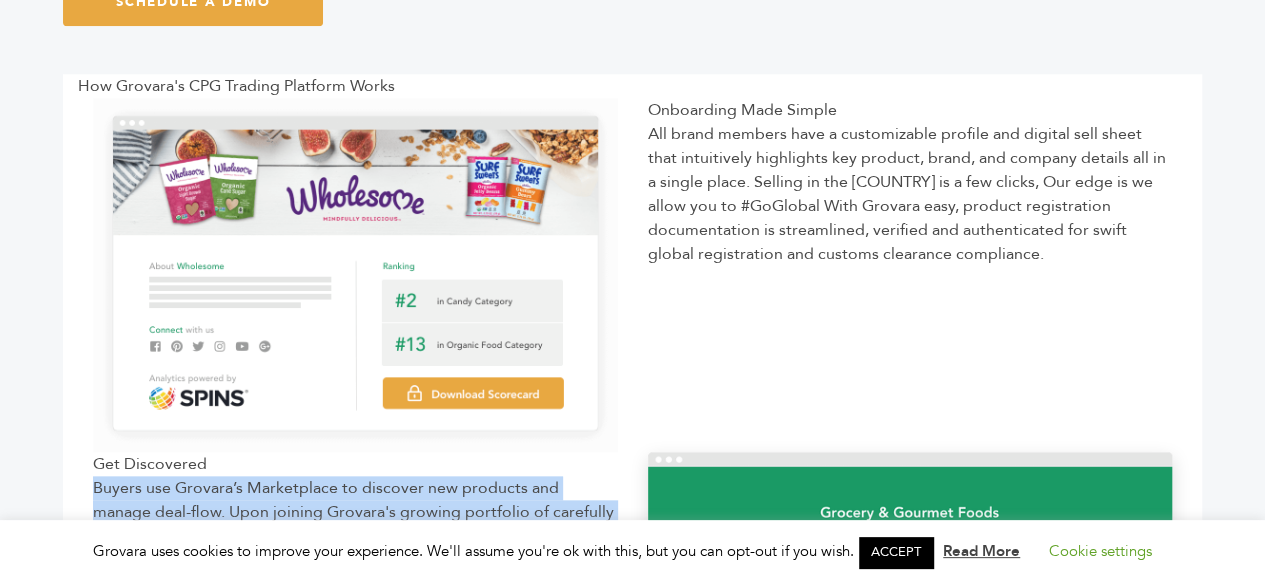 scroll, scrollTop: 831, scrollLeft: 0, axis: vertical 